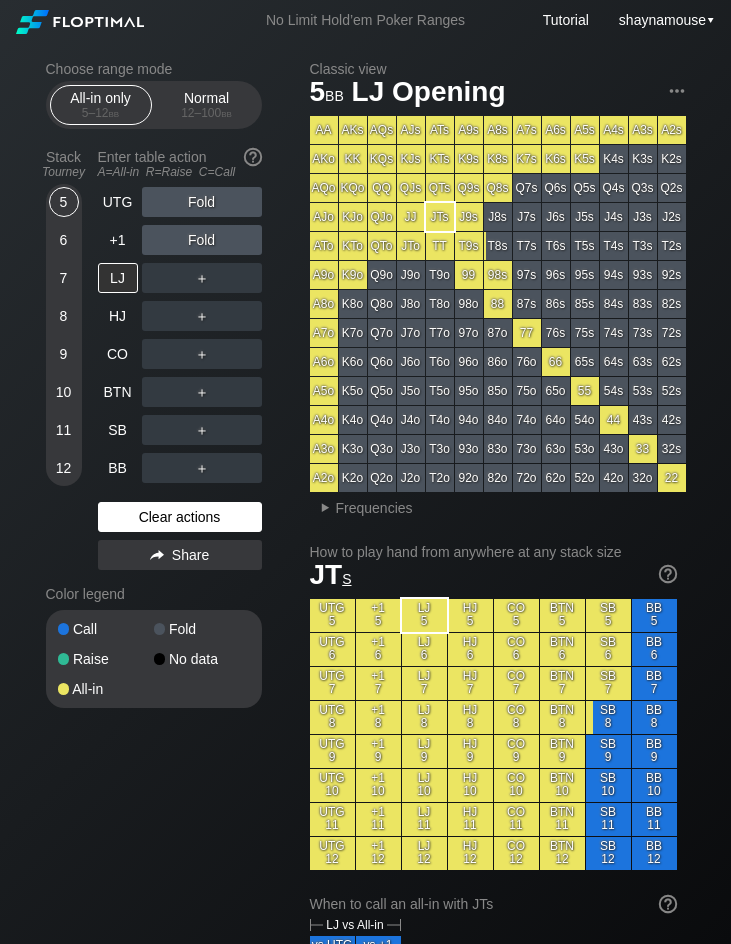 scroll, scrollTop: 0, scrollLeft: 0, axis: both 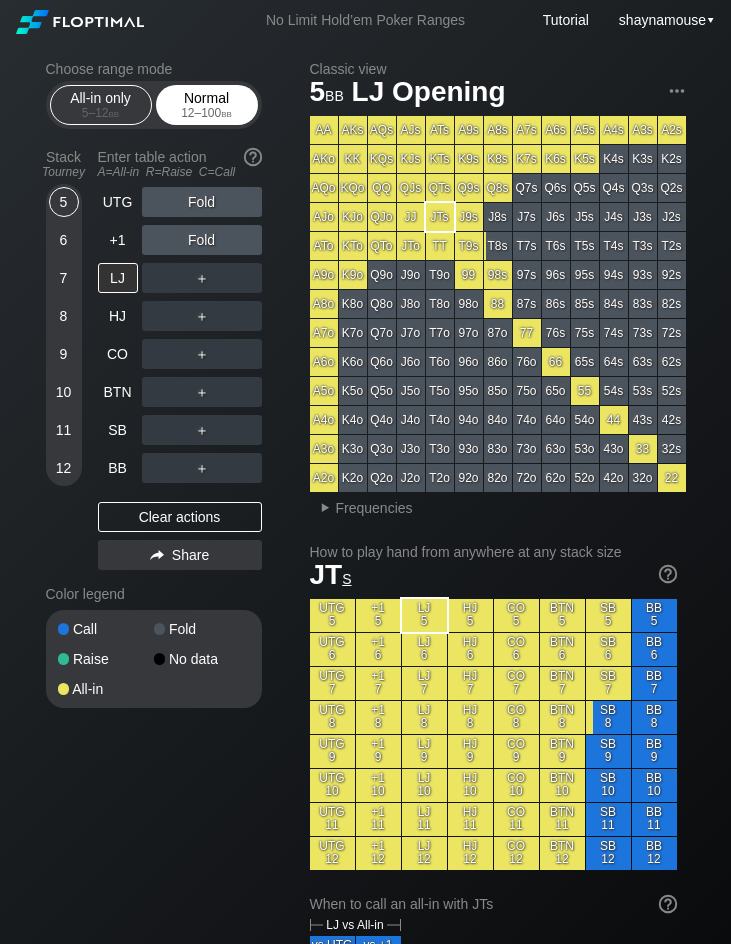 click on "12 – 100 bb" at bounding box center (207, 113) 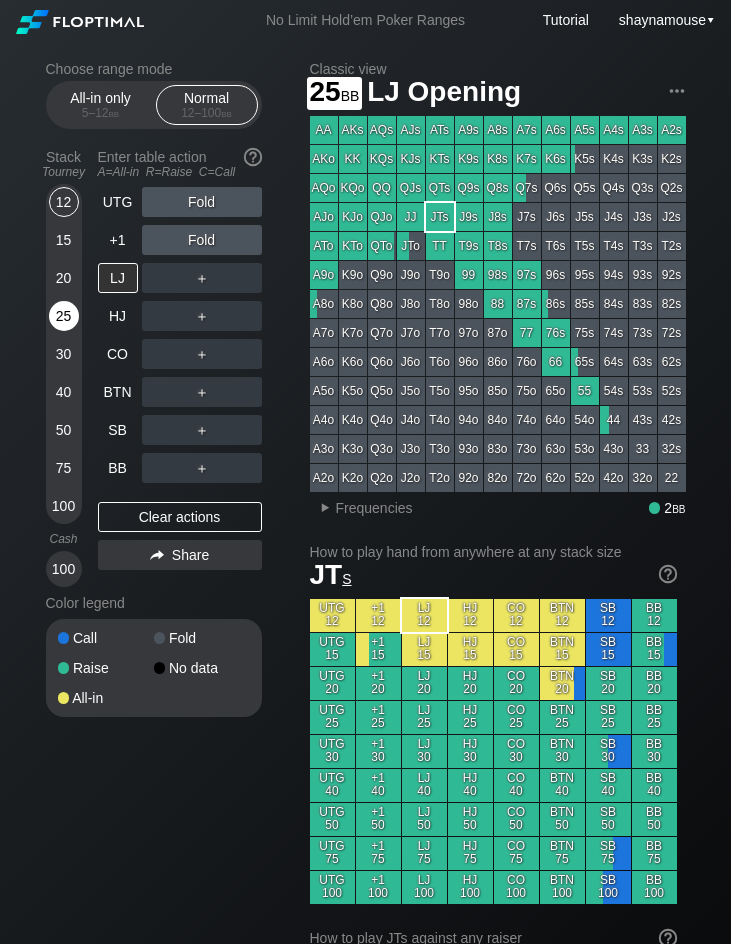 click on "25" at bounding box center (64, 316) 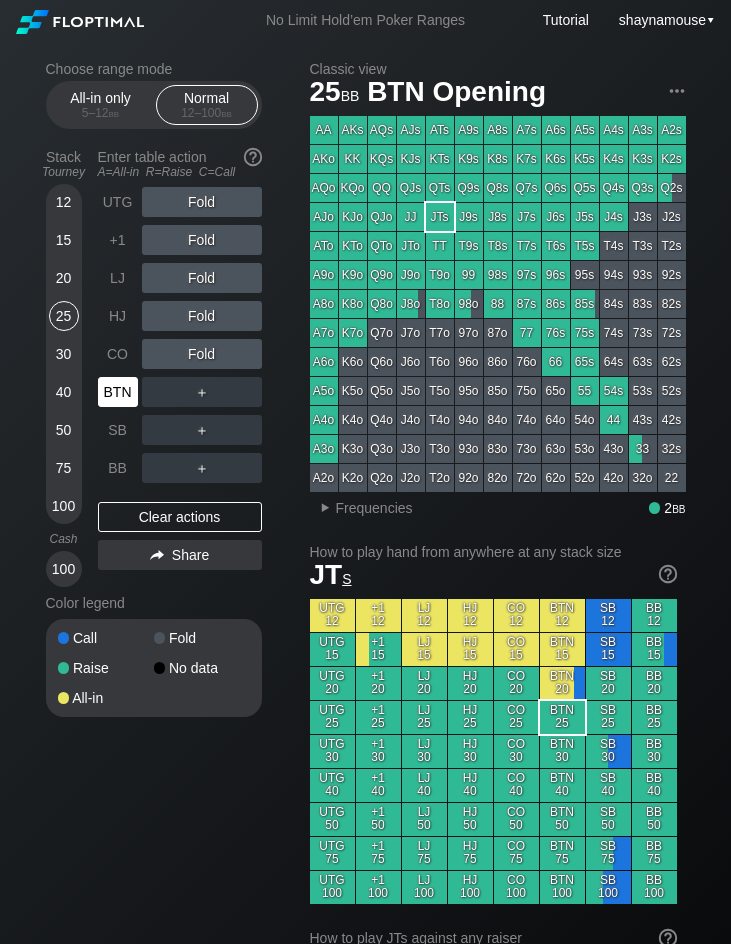 click on "BTN" at bounding box center (118, 392) 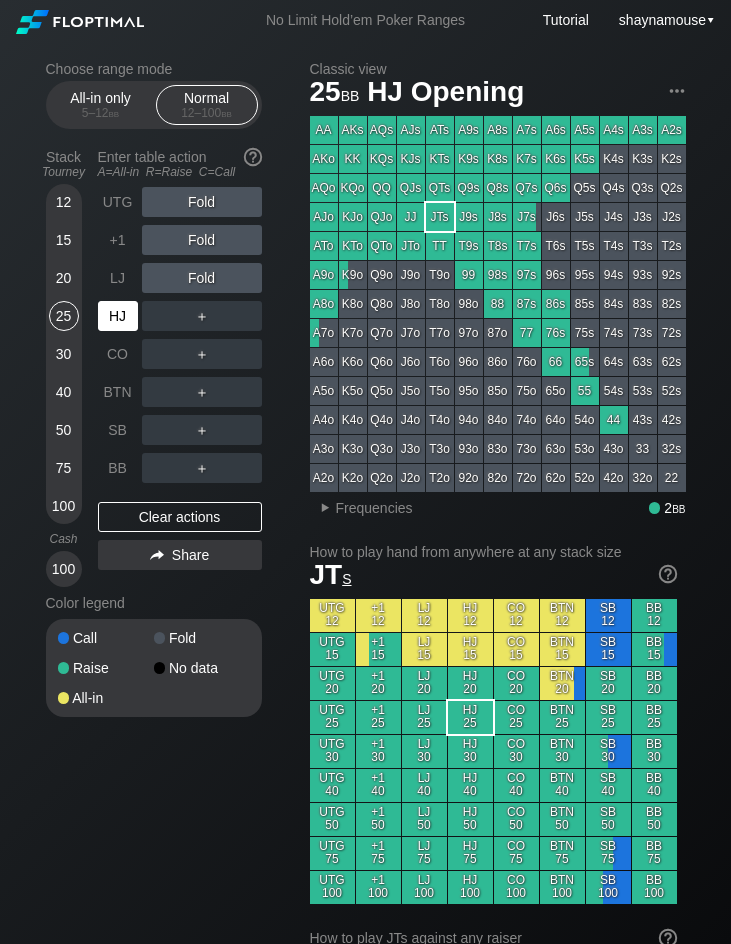 click on "HJ" at bounding box center (118, 316) 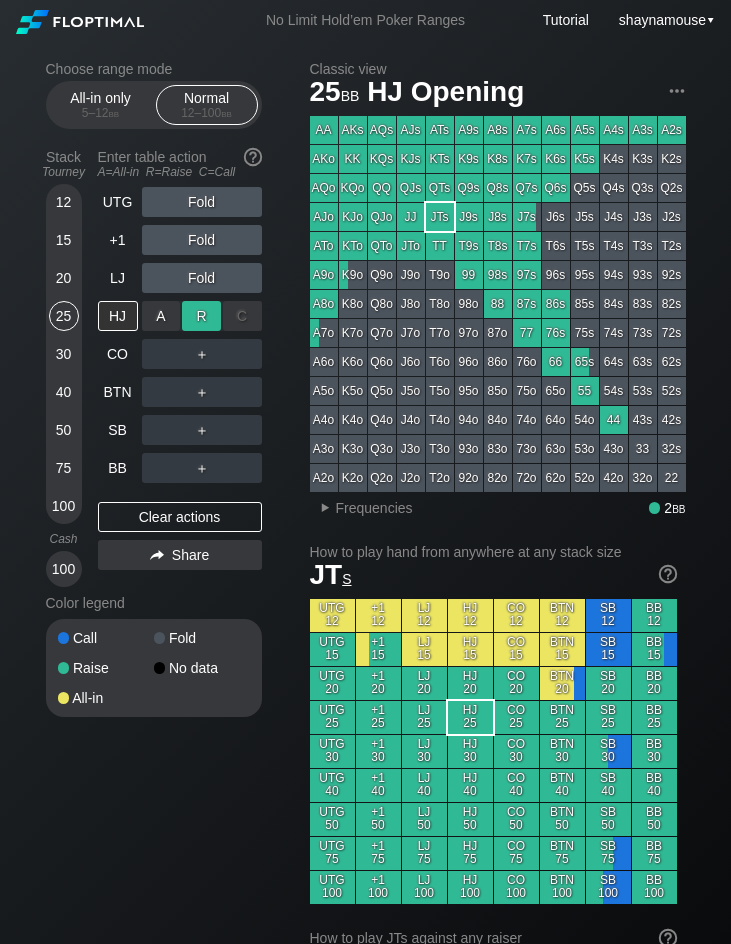 click on "R ✕" at bounding box center (201, 316) 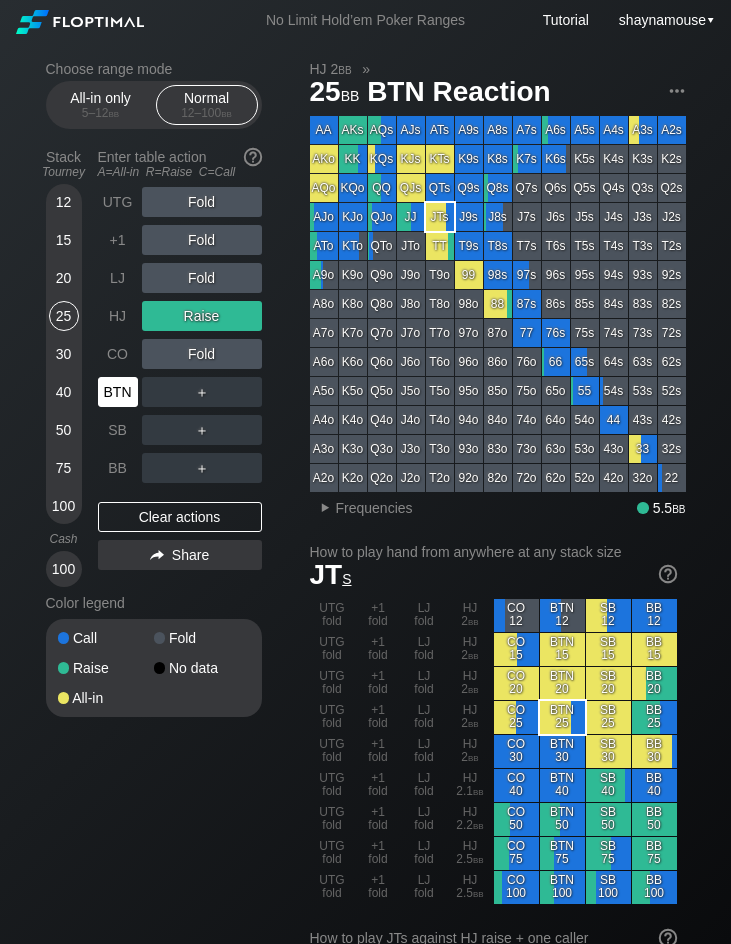 click on "BTN" at bounding box center (118, 392) 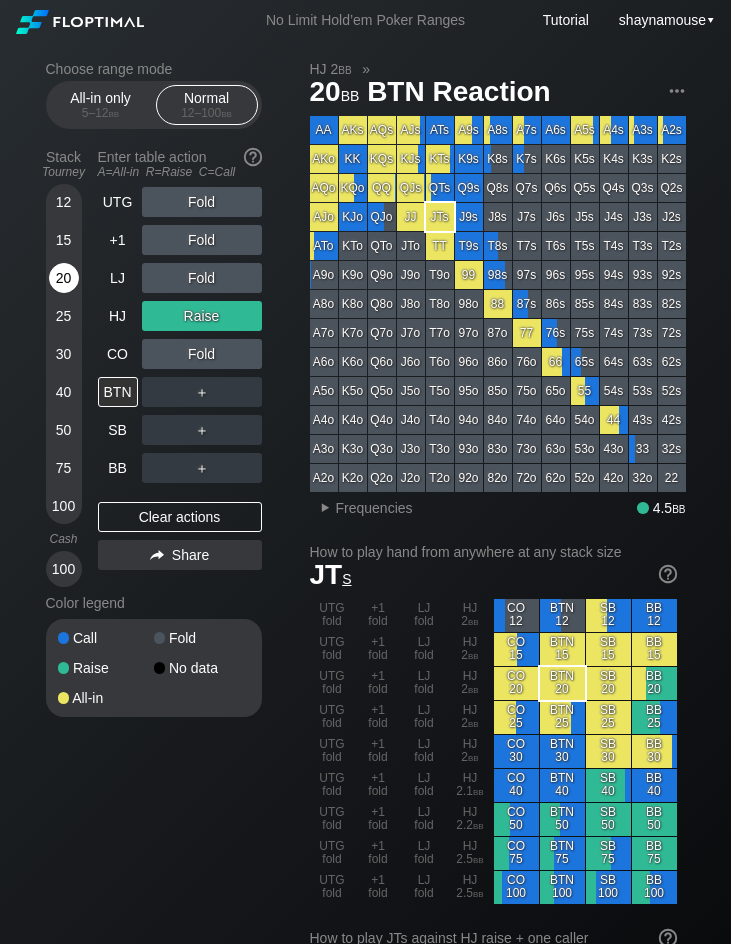 click on "20" at bounding box center [64, 278] 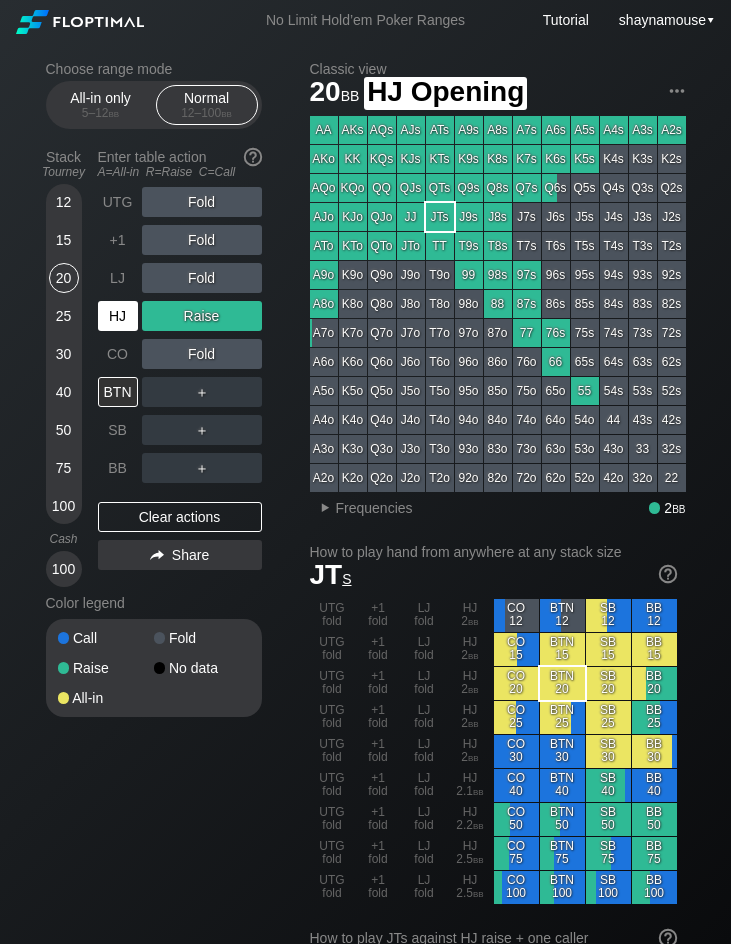 drag, startPoint x: 112, startPoint y: 308, endPoint x: 121, endPoint y: 319, distance: 14.21267 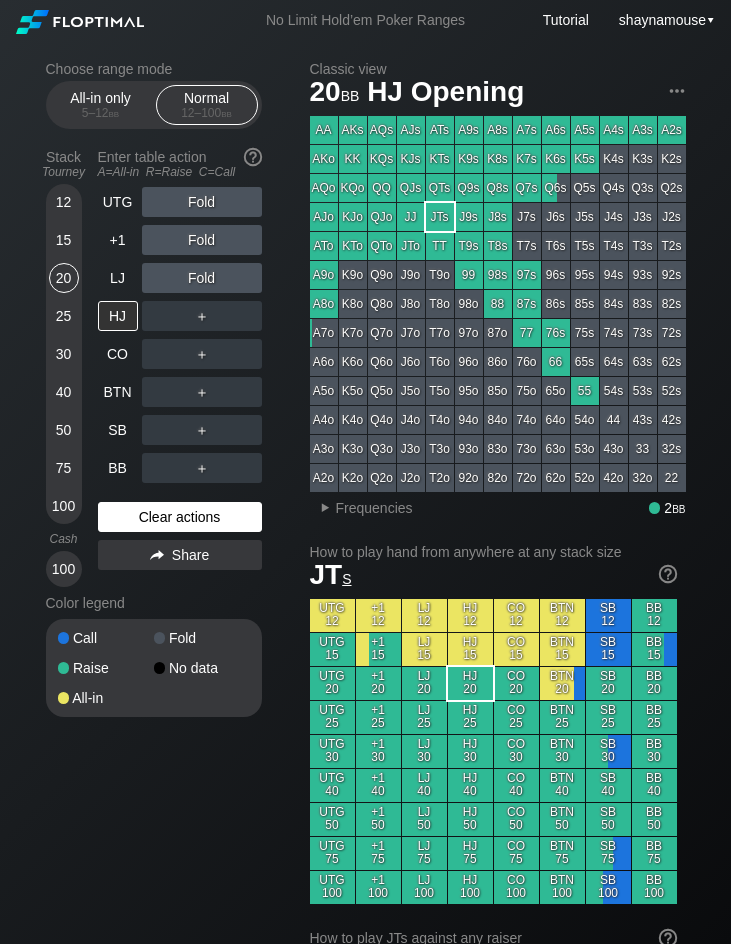 drag, startPoint x: 193, startPoint y: 526, endPoint x: 192, endPoint y: 503, distance: 23.021729 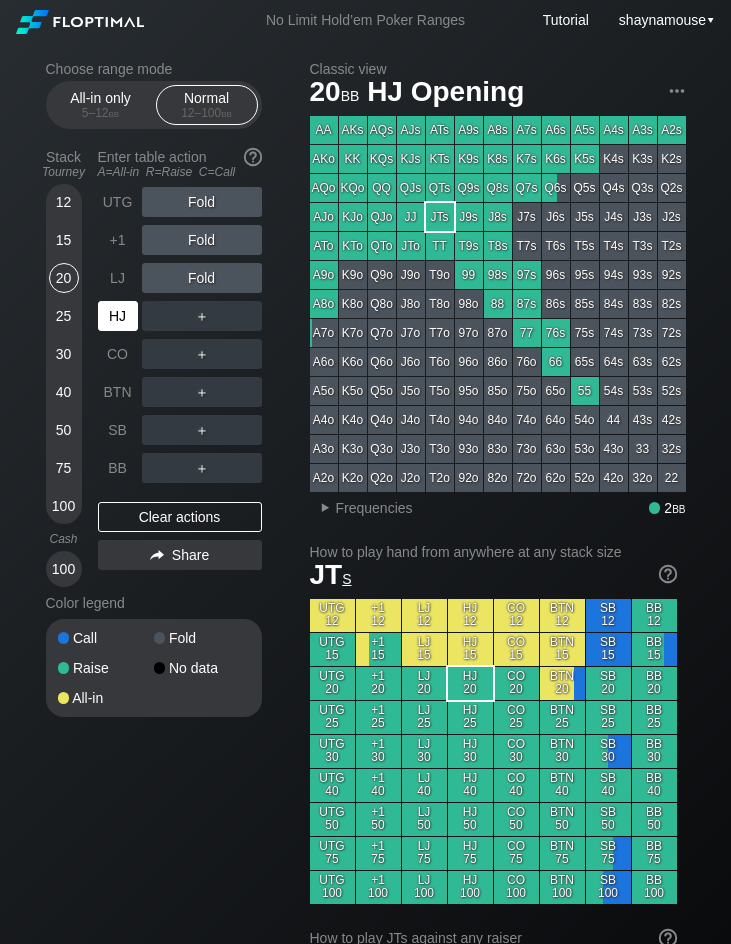 click on "HJ" at bounding box center (118, 316) 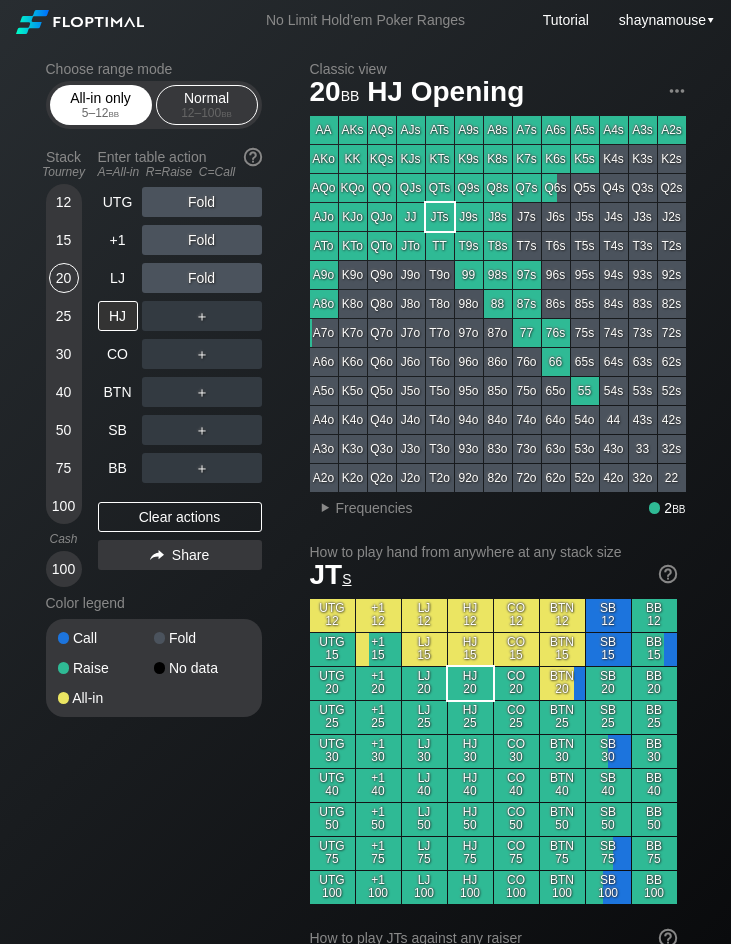 drag, startPoint x: 127, startPoint y: 109, endPoint x: 127, endPoint y: 121, distance: 12 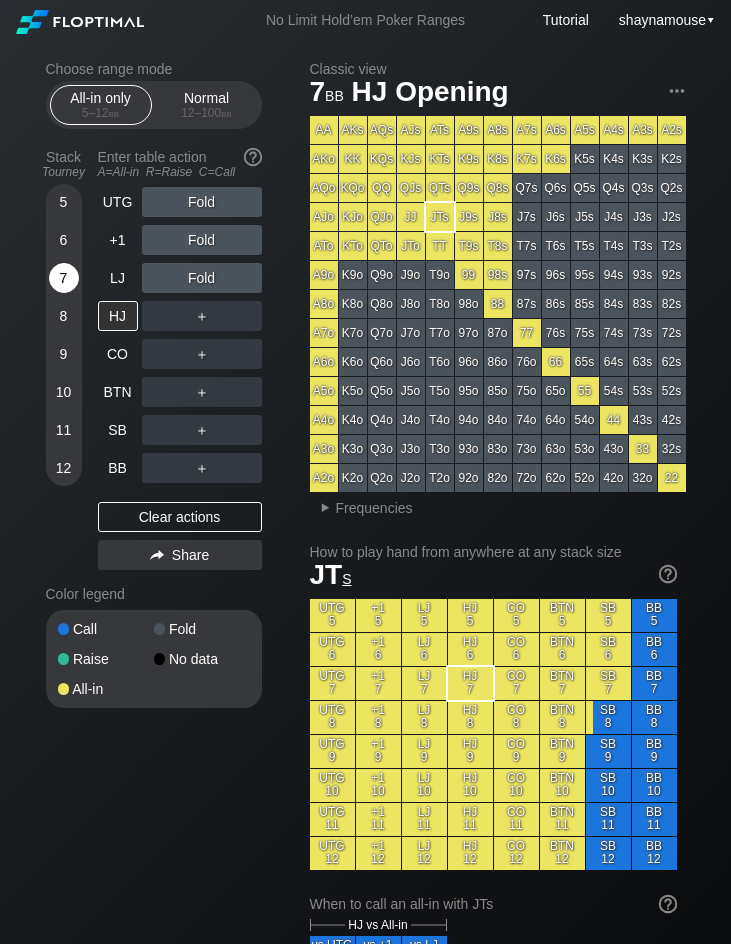 click on "7" at bounding box center (64, 278) 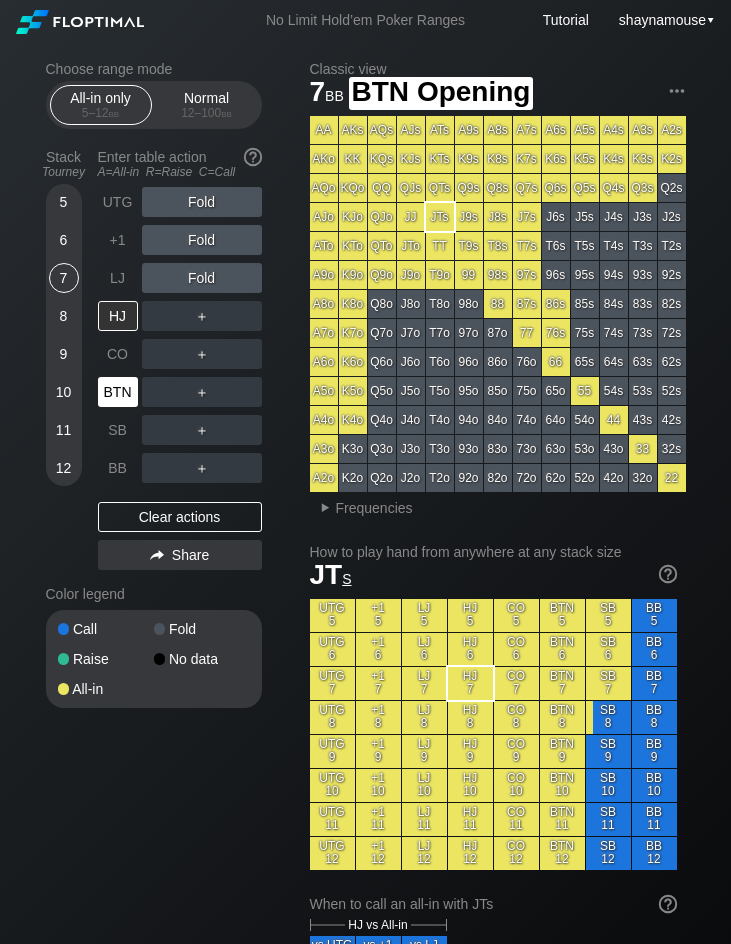 click on "BTN" at bounding box center [120, 392] 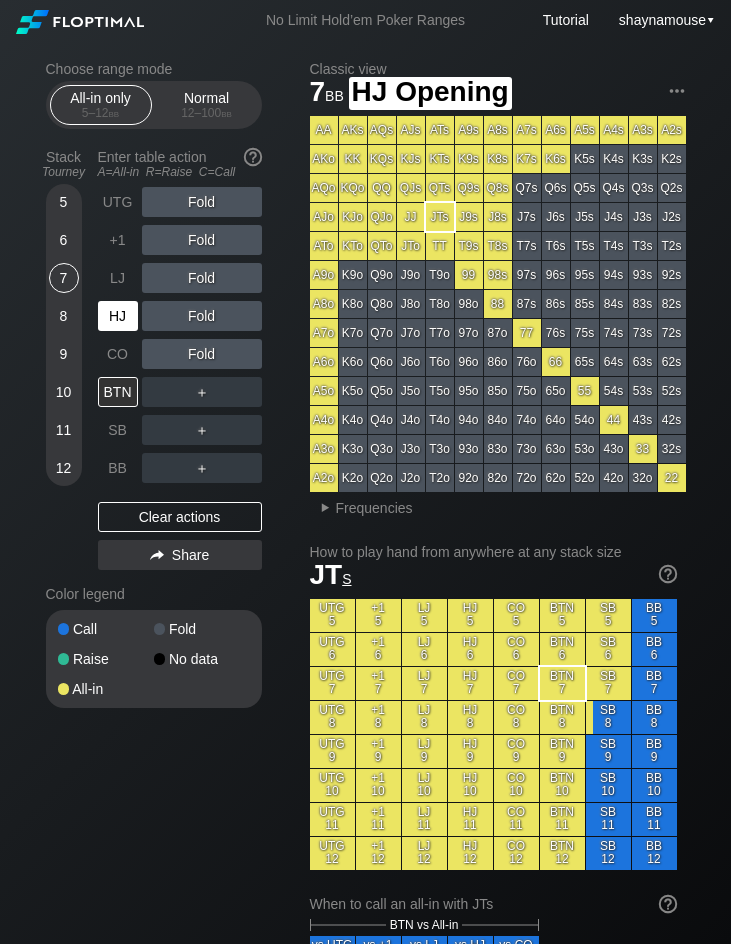 click on "HJ" at bounding box center (118, 316) 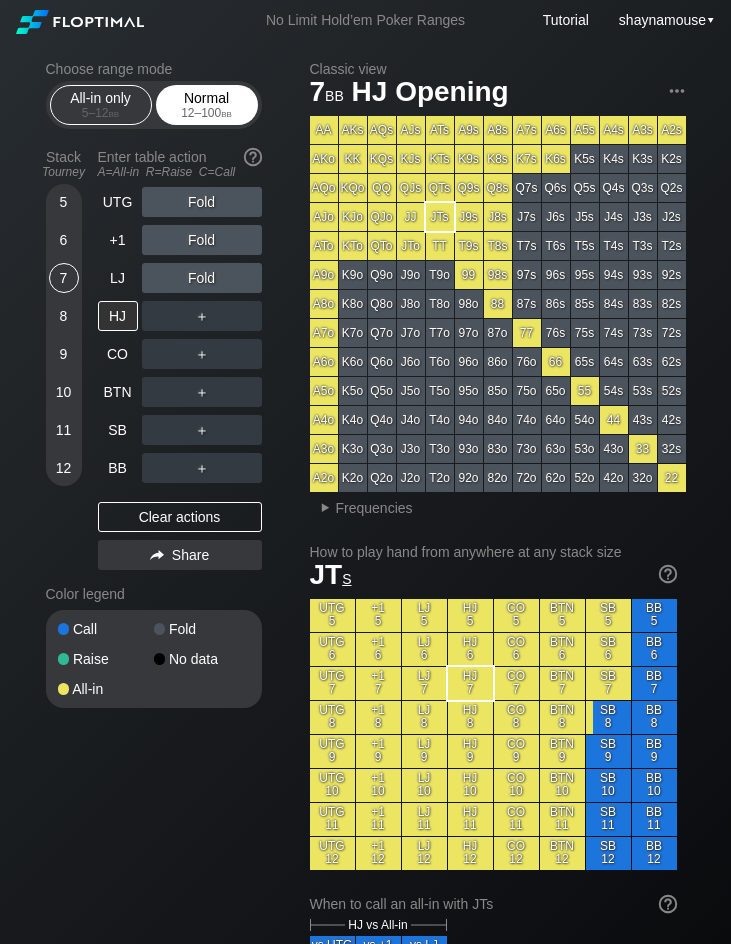 click on "12 – 100 bb" at bounding box center [207, 113] 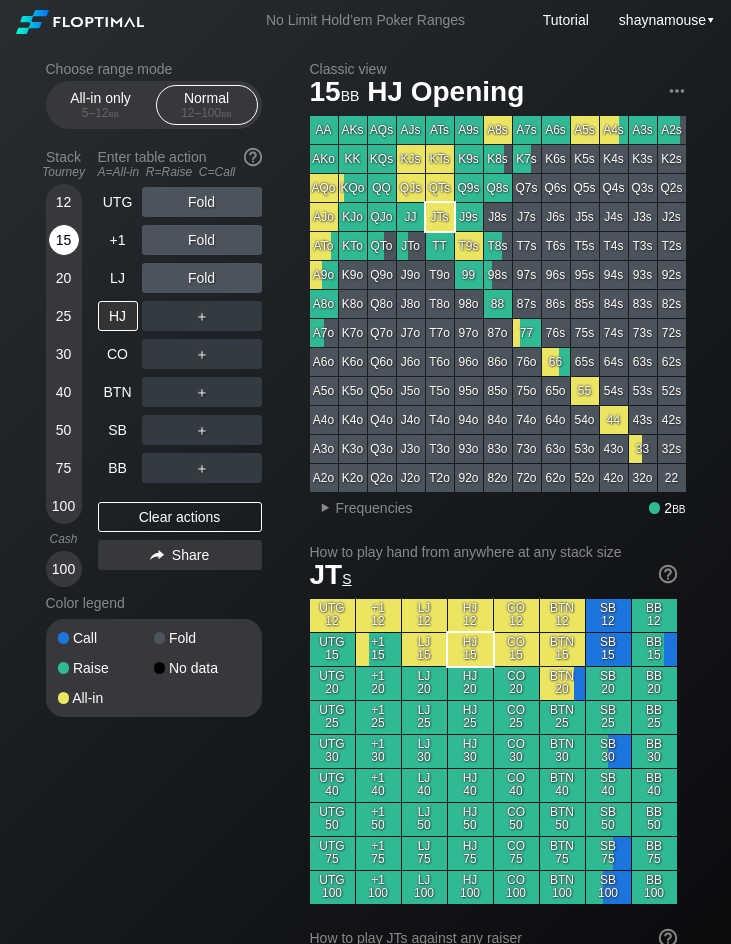 click on "15" at bounding box center [64, 240] 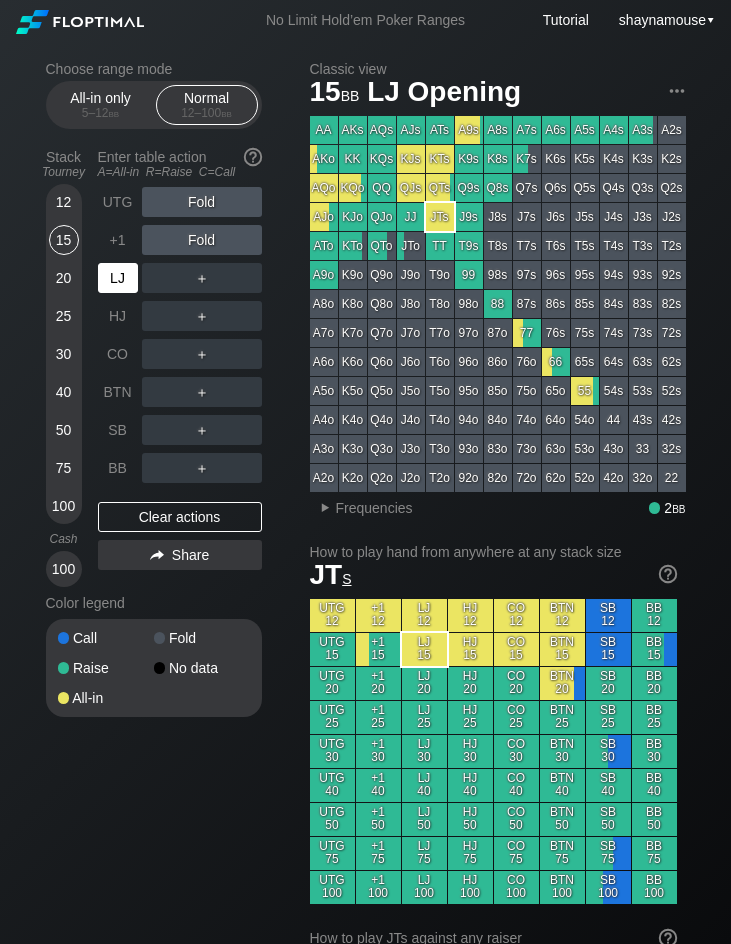 click on "LJ" at bounding box center (118, 278) 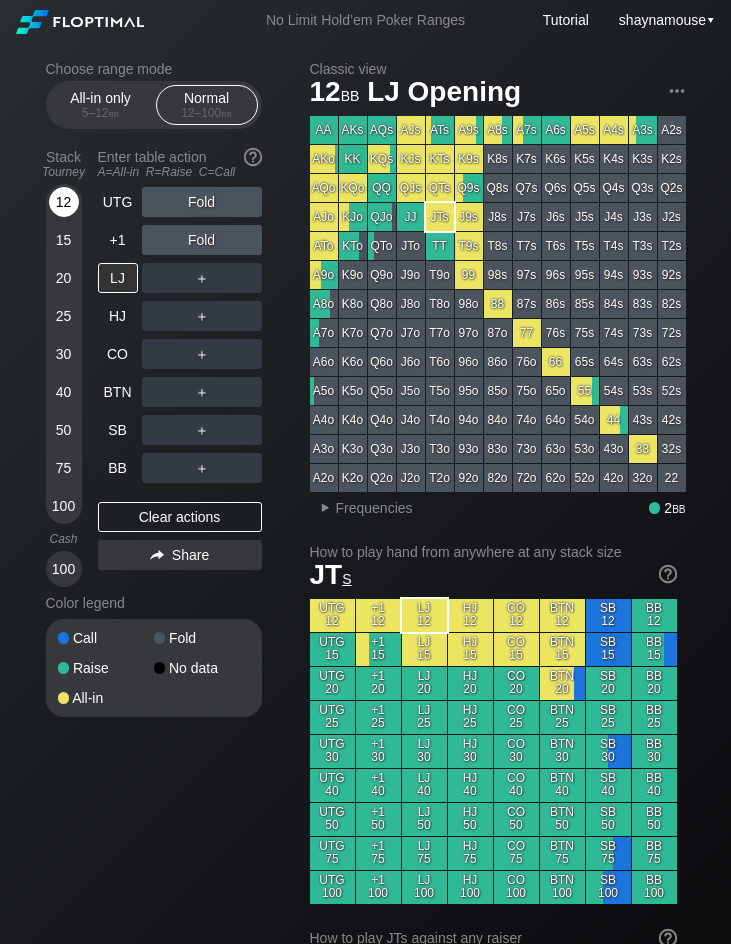 drag, startPoint x: 70, startPoint y: 205, endPoint x: 61, endPoint y: 220, distance: 17.492855 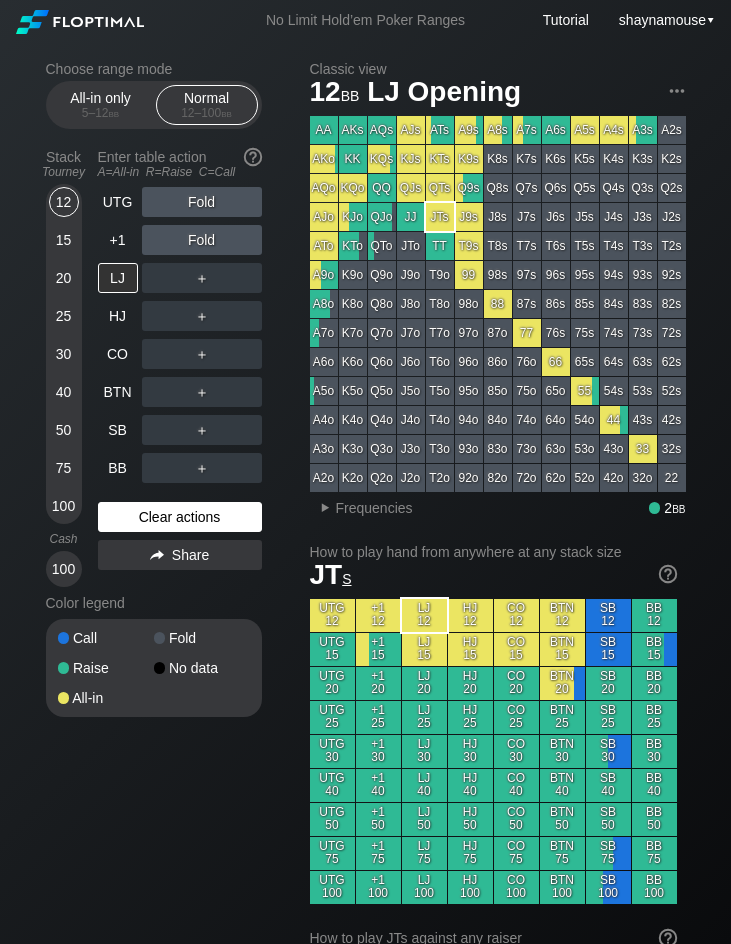drag, startPoint x: 128, startPoint y: 515, endPoint x: 107, endPoint y: 431, distance: 86.58522 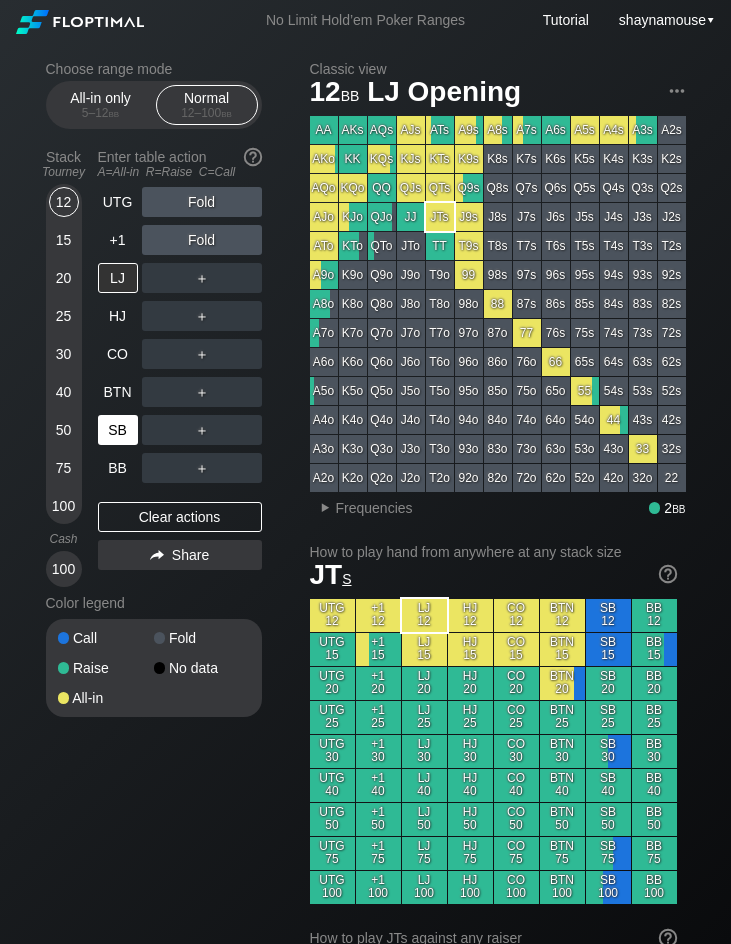 click on "Clear actions" at bounding box center (180, 517) 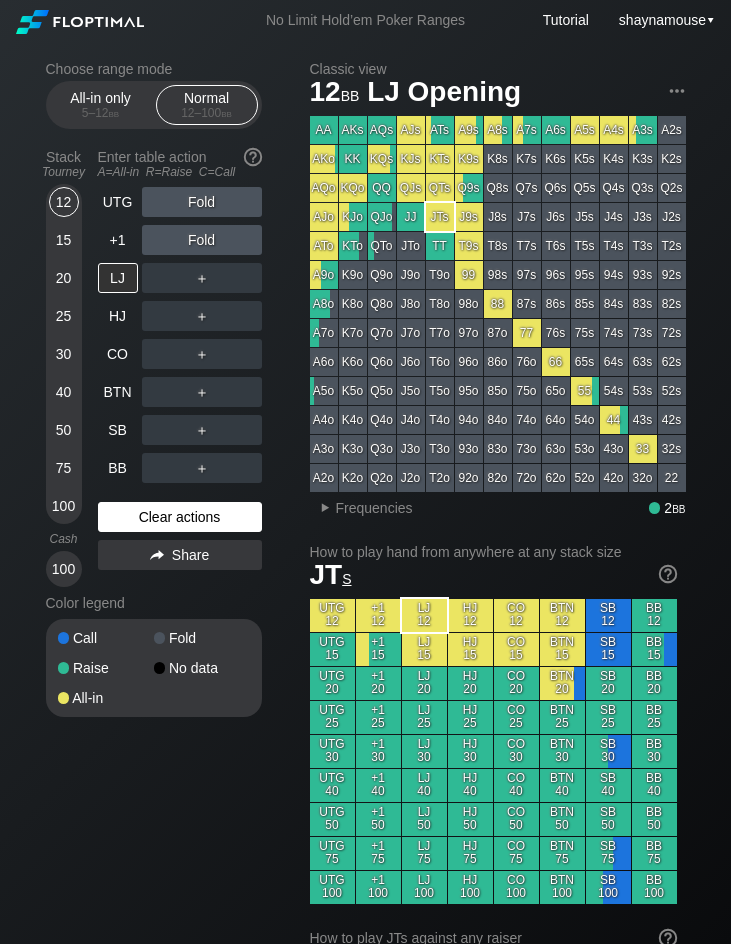 click on "UTG Fold +1 Fold LJ ＋ HJ ＋ CO ＋ BTN ＋ SB ＋ BB ＋ Clear actions Share" at bounding box center [180, 387] 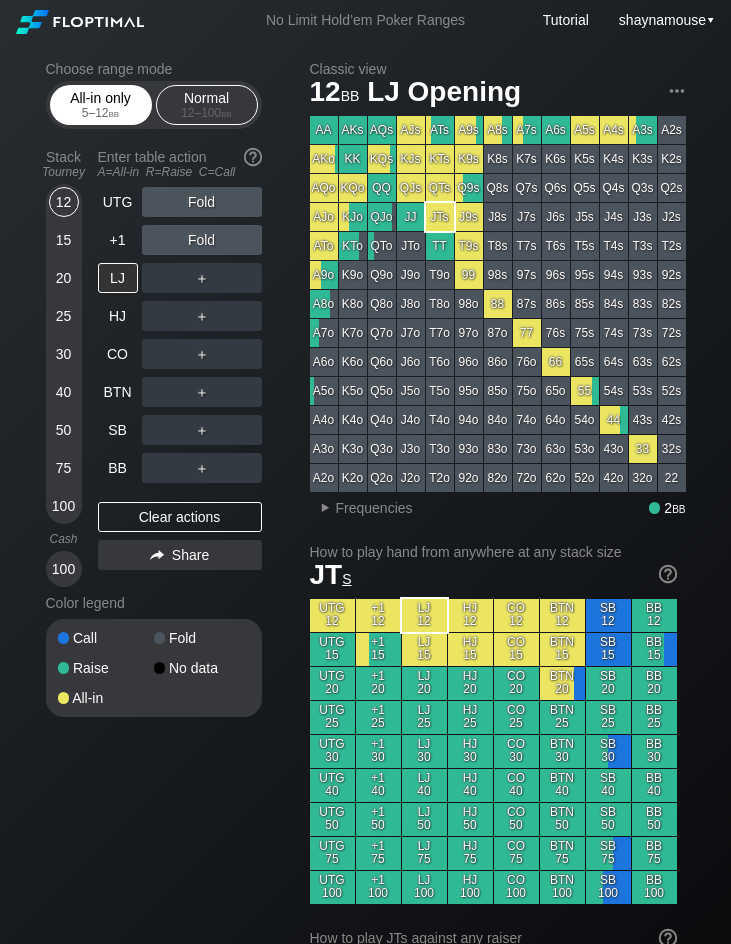 click on "All-in only 5 – 12 bb" at bounding box center (101, 105) 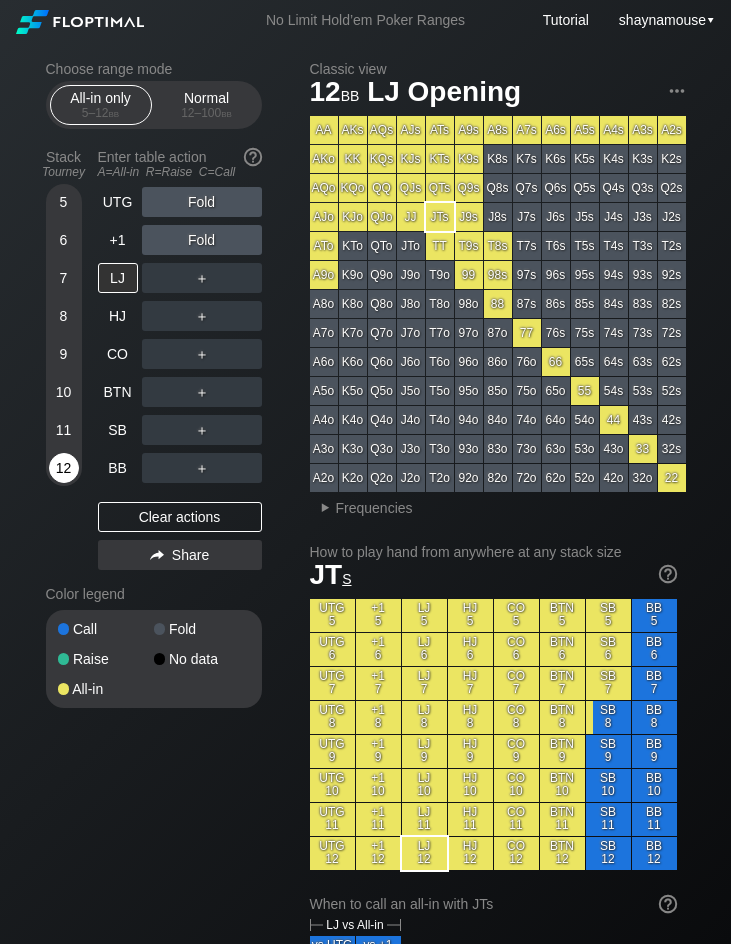 click on "12" at bounding box center [64, 468] 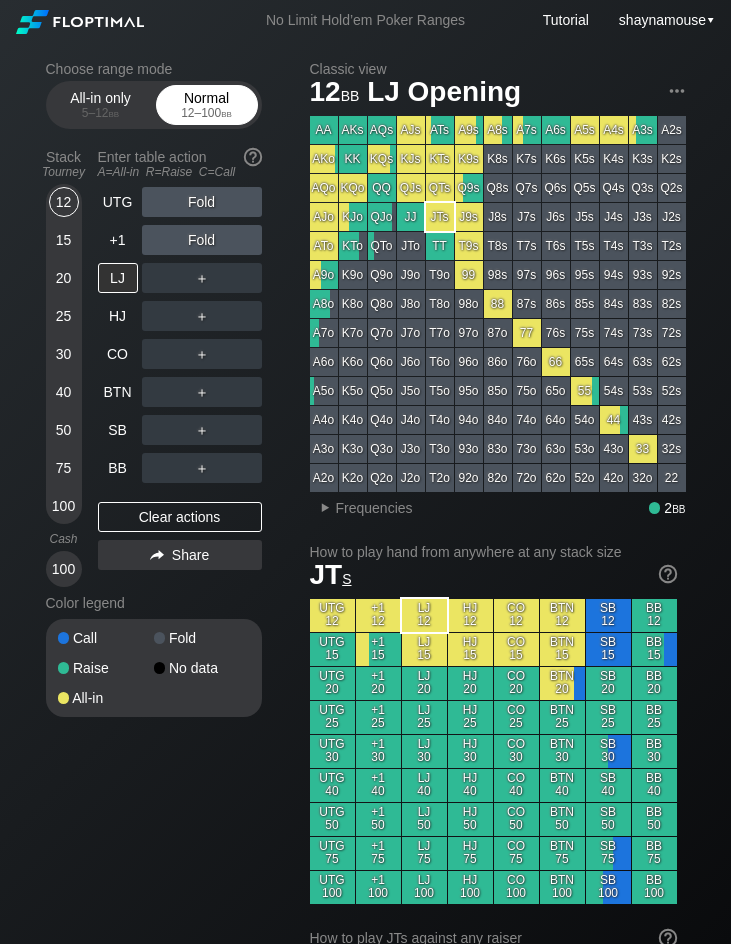 click on "12 – 100 bb" at bounding box center [207, 113] 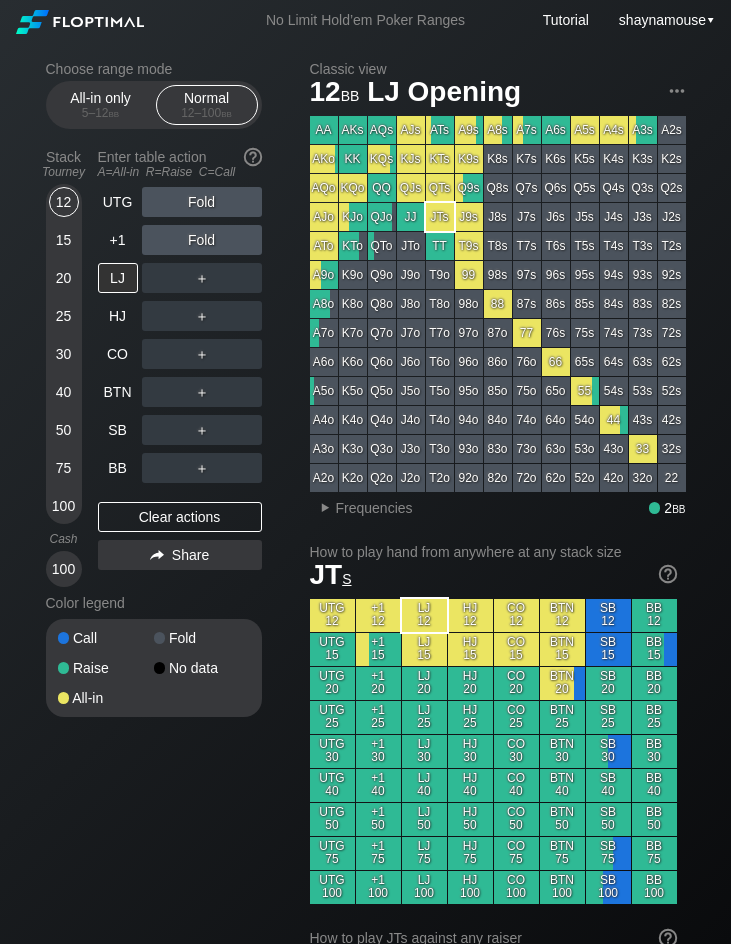 drag, startPoint x: 125, startPoint y: 99, endPoint x: 105, endPoint y: 126, distance: 33.600594 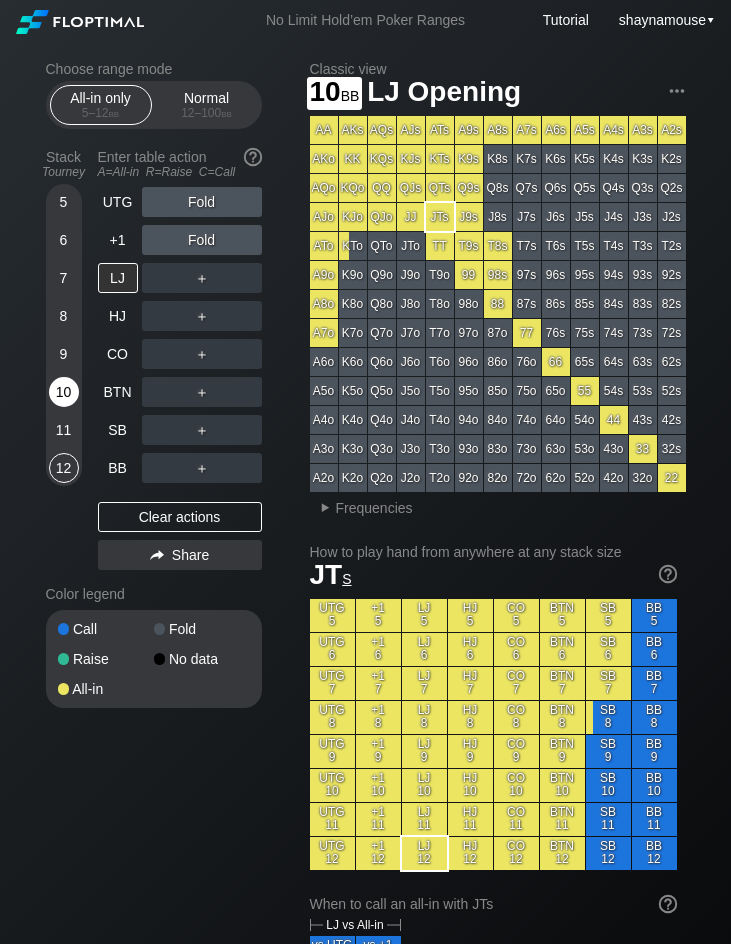 click on "10" at bounding box center (64, 392) 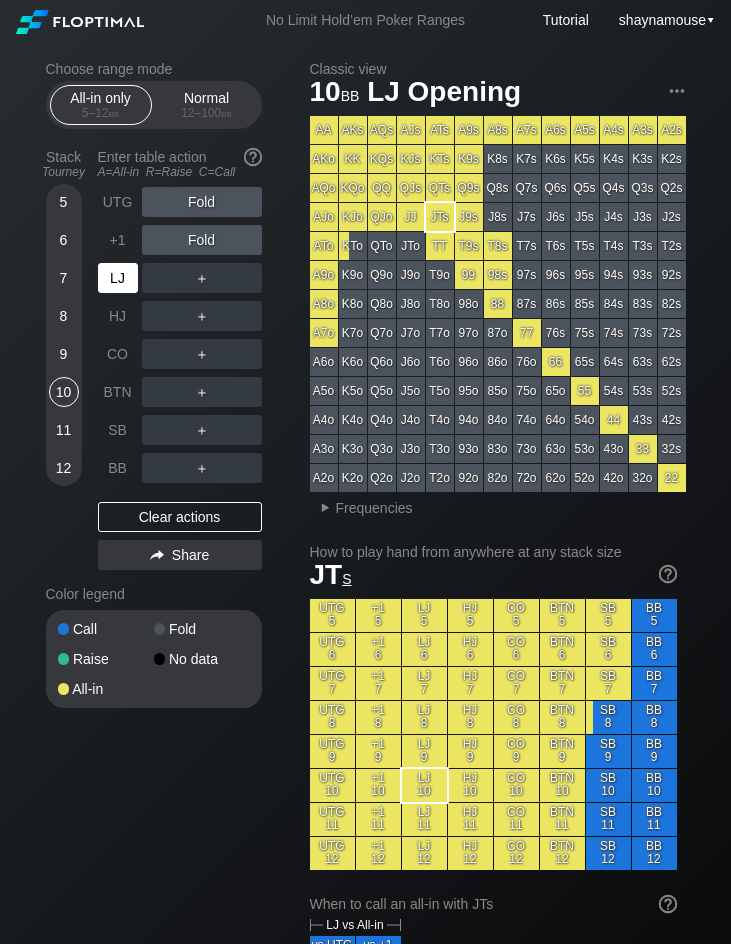 click on "LJ" at bounding box center [118, 278] 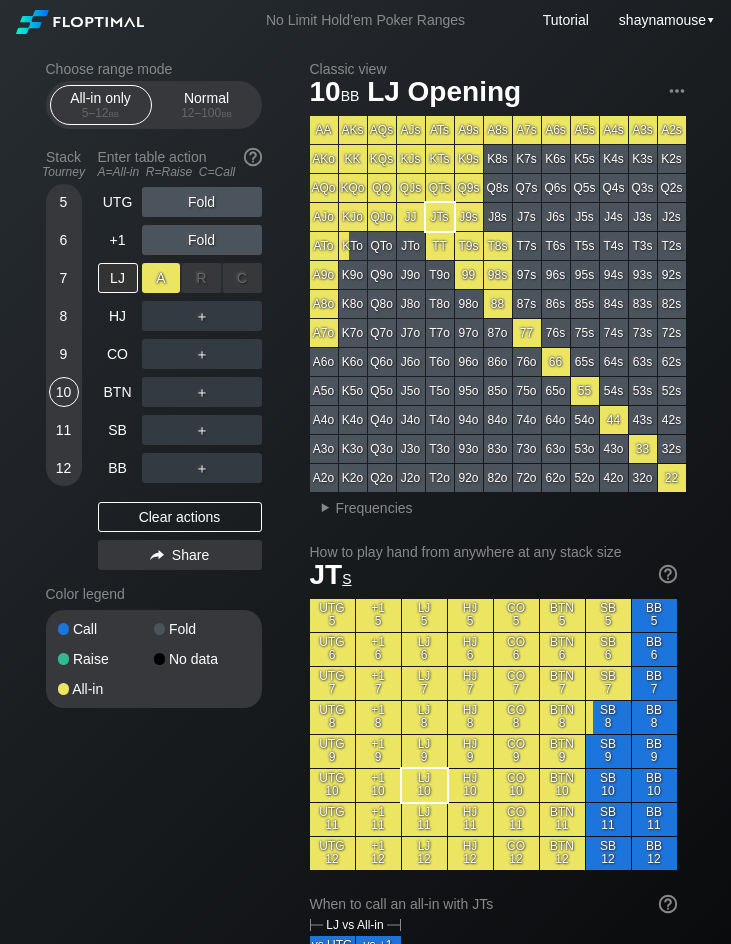 click on "A ✕" at bounding box center [161, 278] 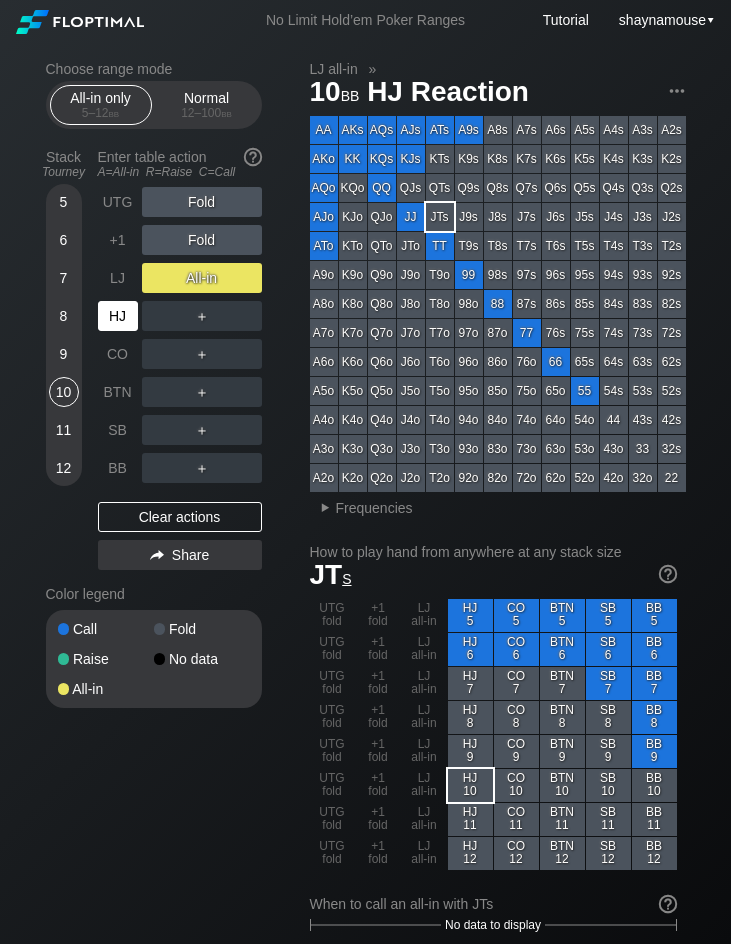 click on "HJ" at bounding box center (118, 316) 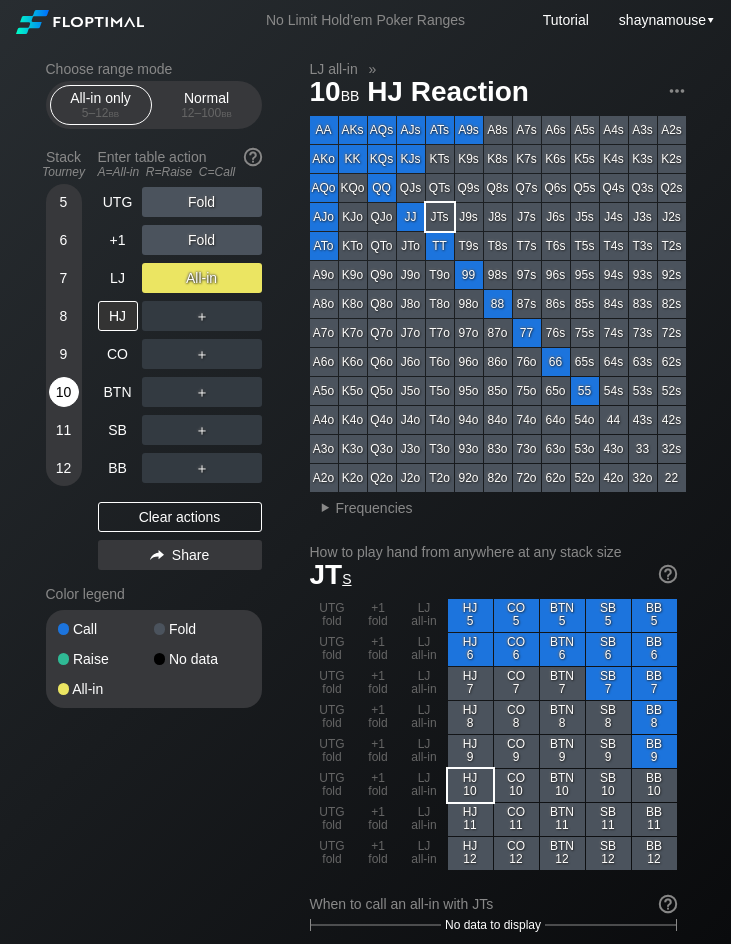 click on "10" at bounding box center (64, 392) 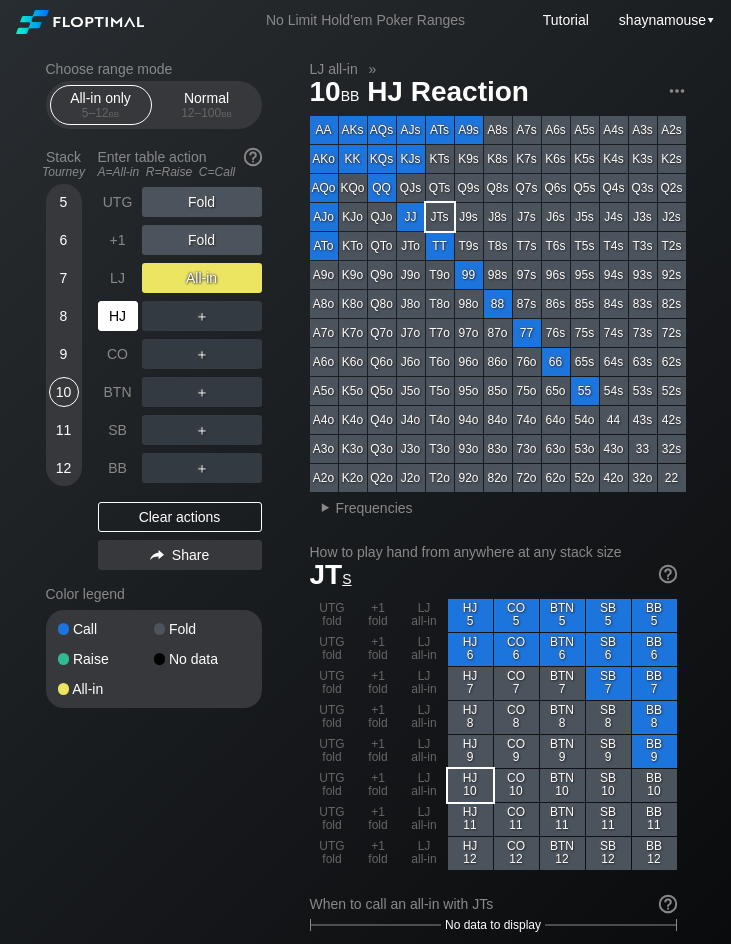click on "HJ" at bounding box center [118, 316] 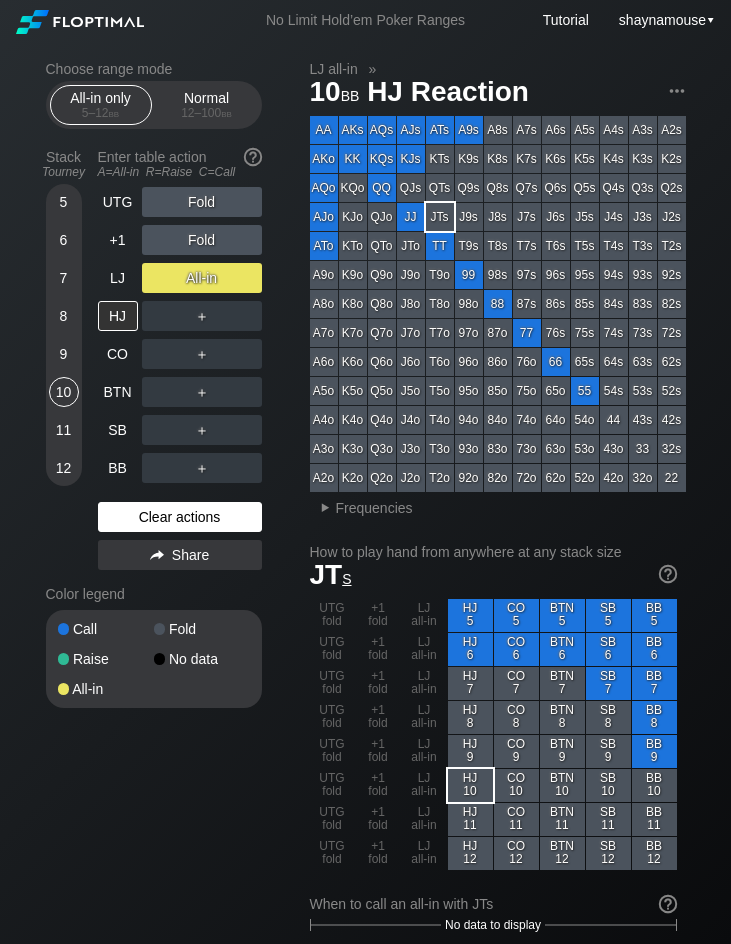 click on "Clear actions" at bounding box center (180, 517) 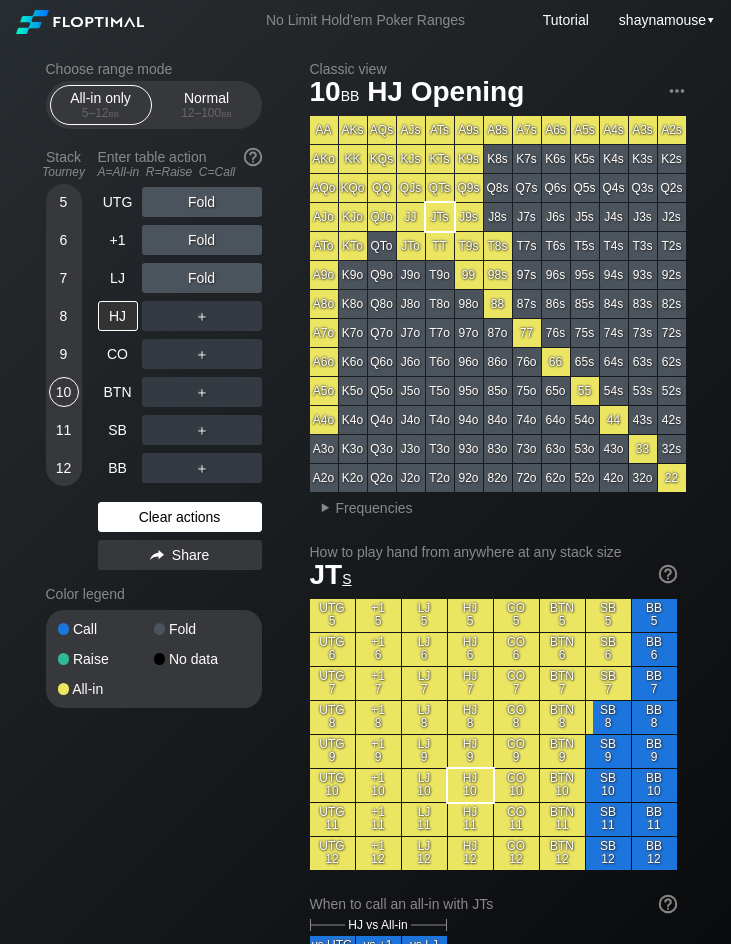 click on "Clear actions" at bounding box center [180, 517] 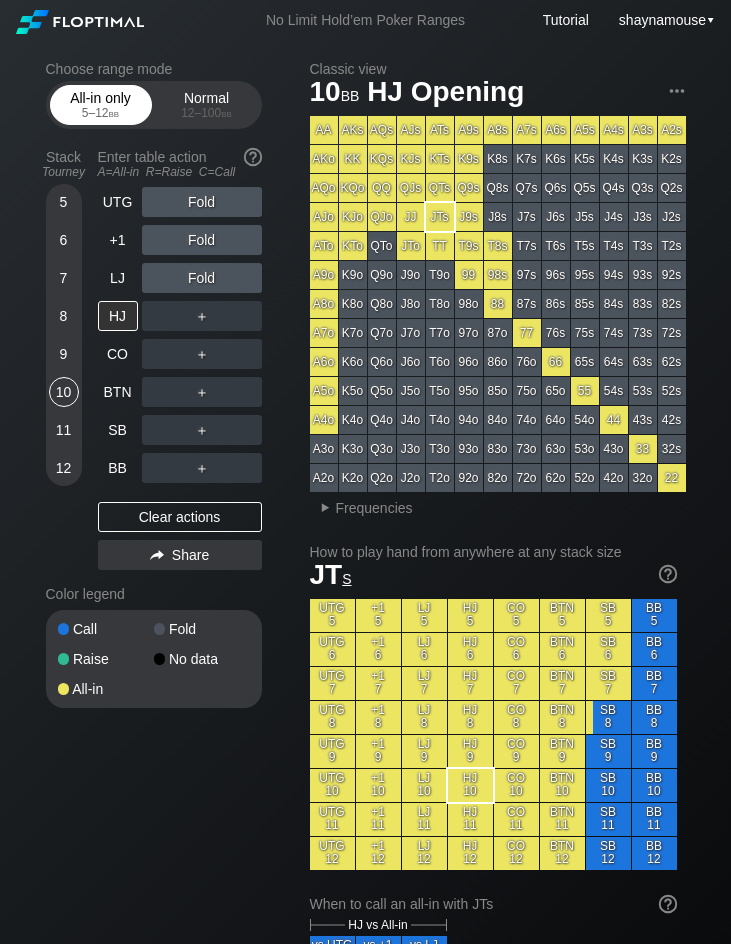 click on "All-in only 5 – 12 bb" at bounding box center (101, 105) 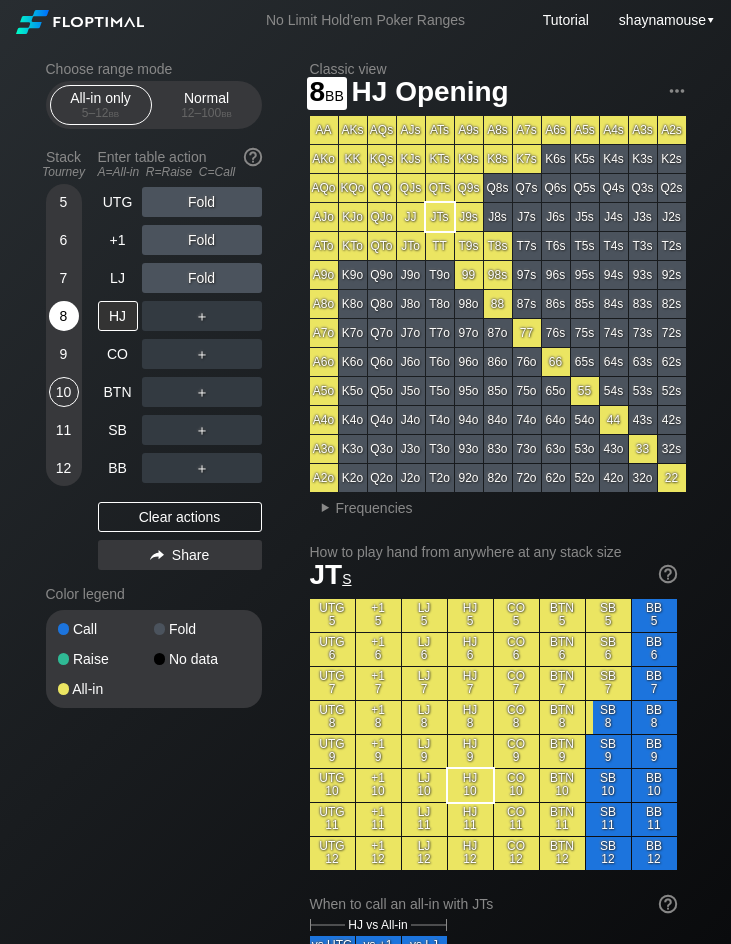 click on "8" at bounding box center (64, 320) 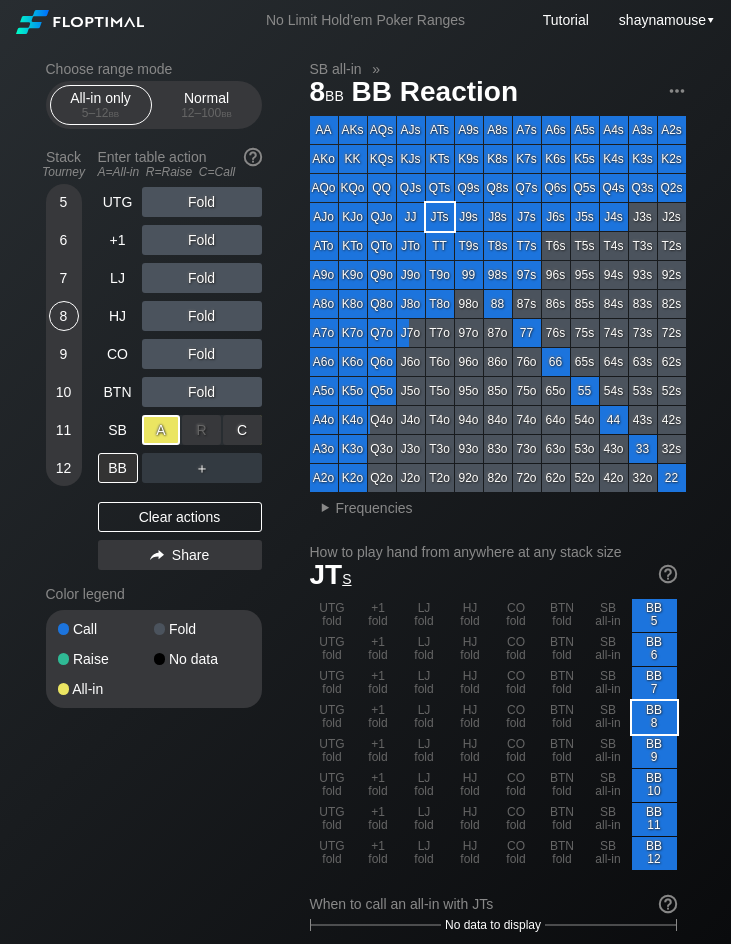 click on "A ✕" at bounding box center [161, 430] 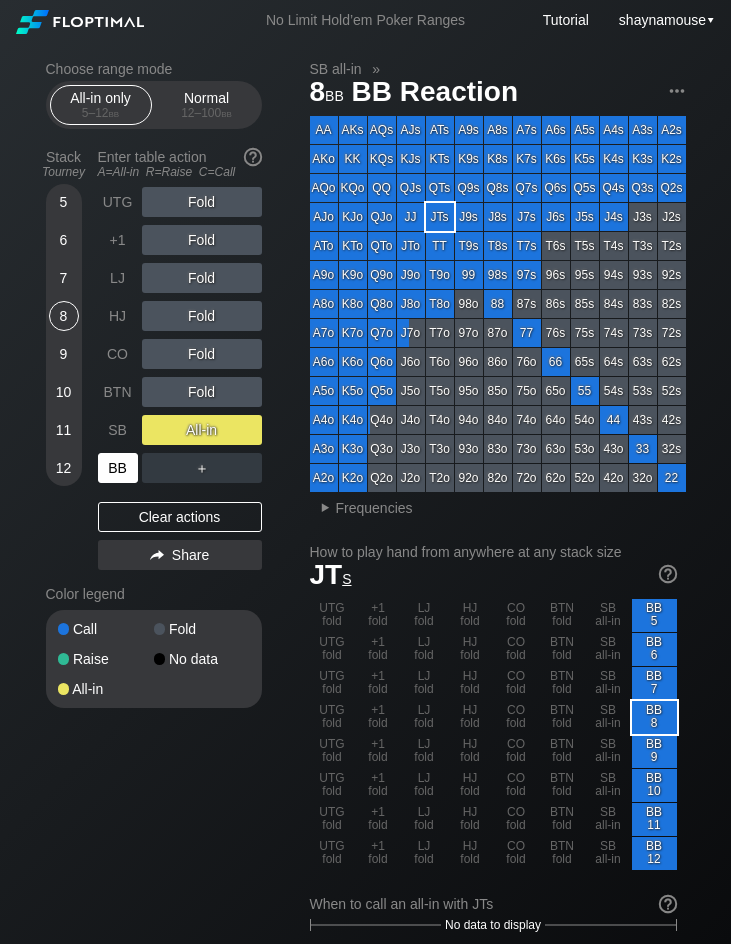 click on "BB" at bounding box center (118, 468) 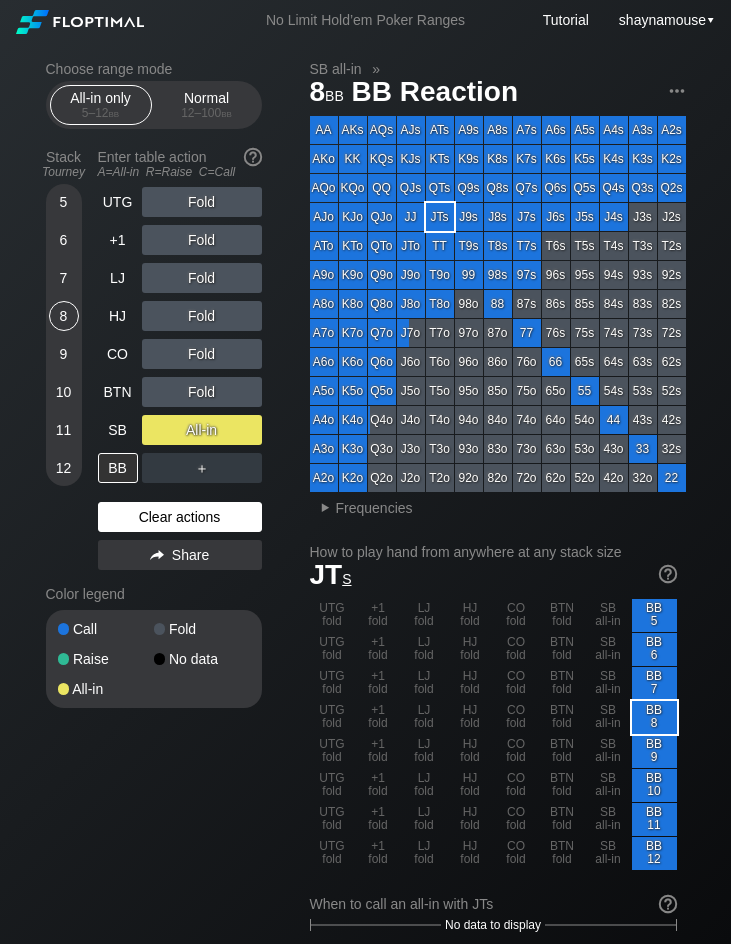click on "Clear actions" at bounding box center (180, 517) 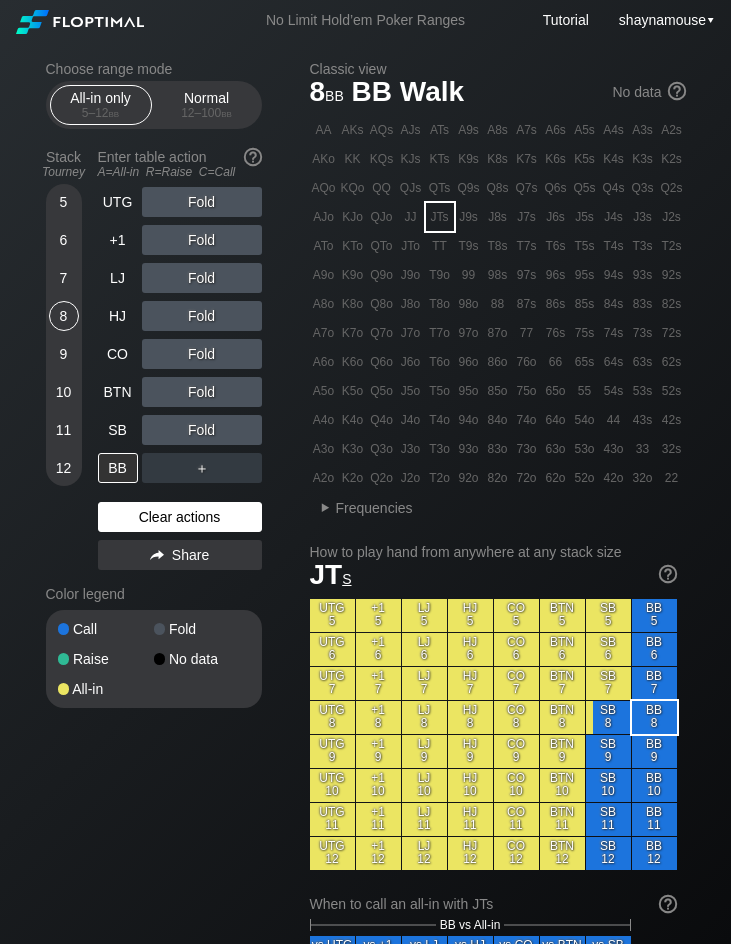 click on "Clear actions" at bounding box center (180, 517) 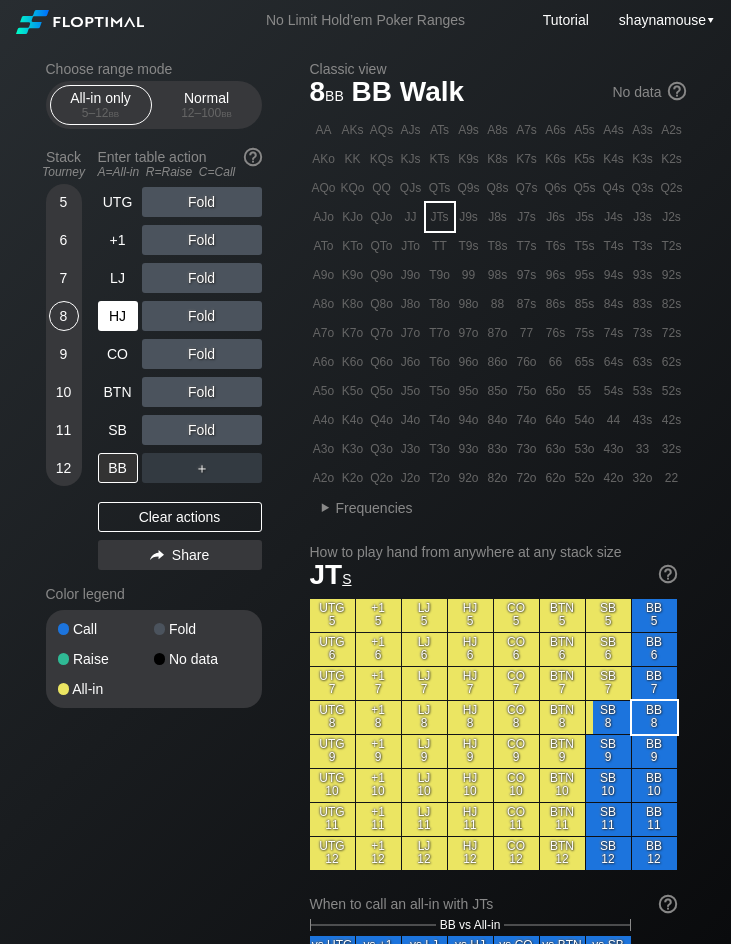 click on "Clear actions" at bounding box center [180, 517] 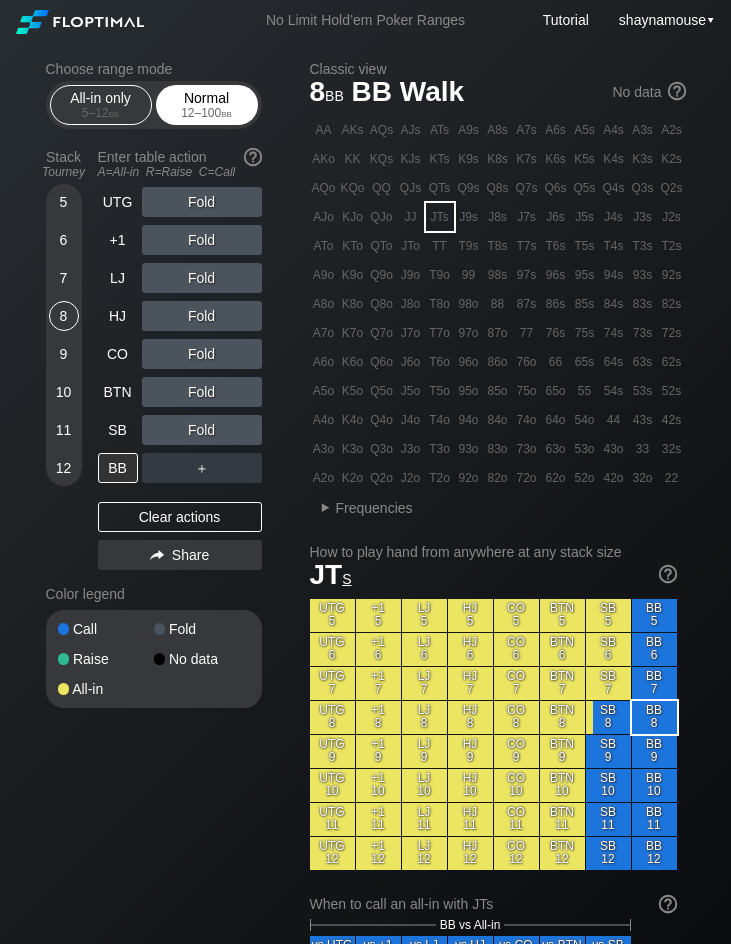click on "12 – 100 bb" at bounding box center (207, 113) 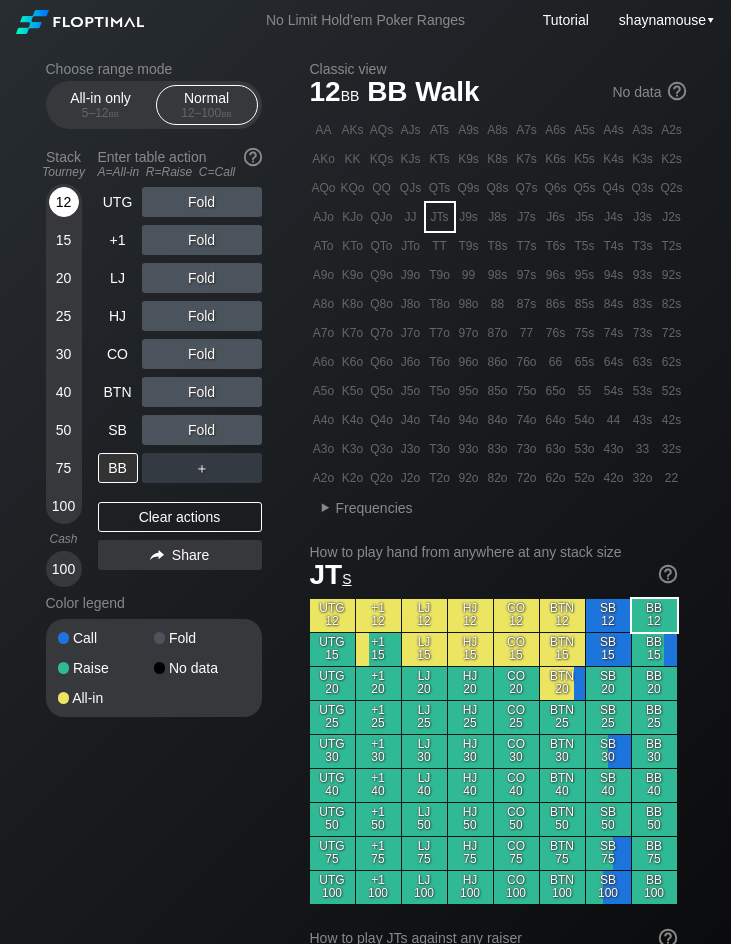 click on "12" at bounding box center [64, 202] 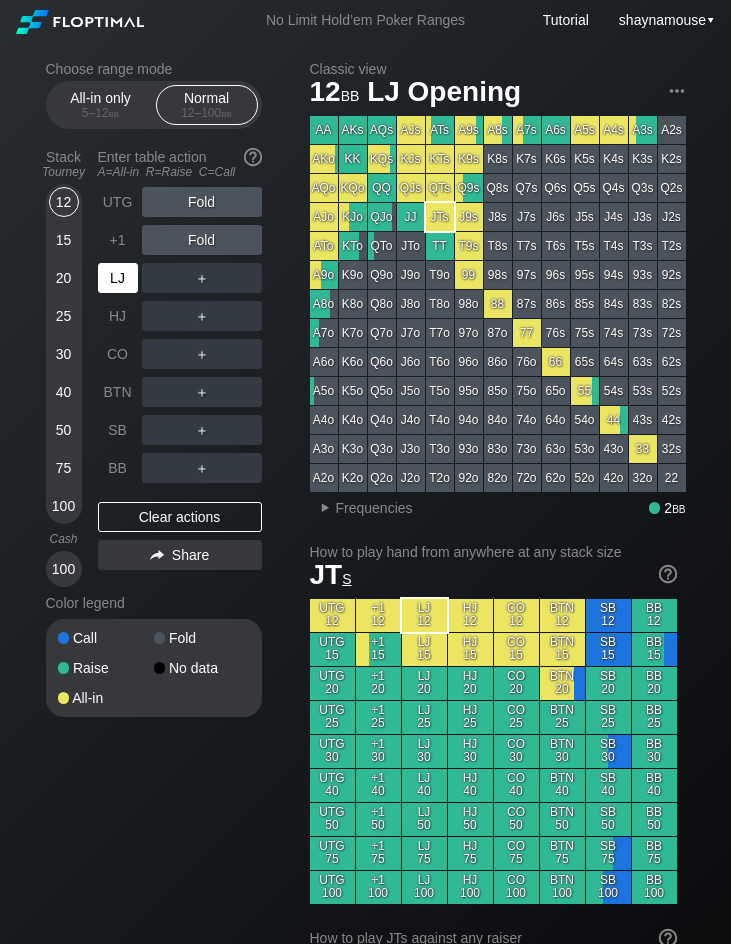 click on "LJ" at bounding box center [118, 278] 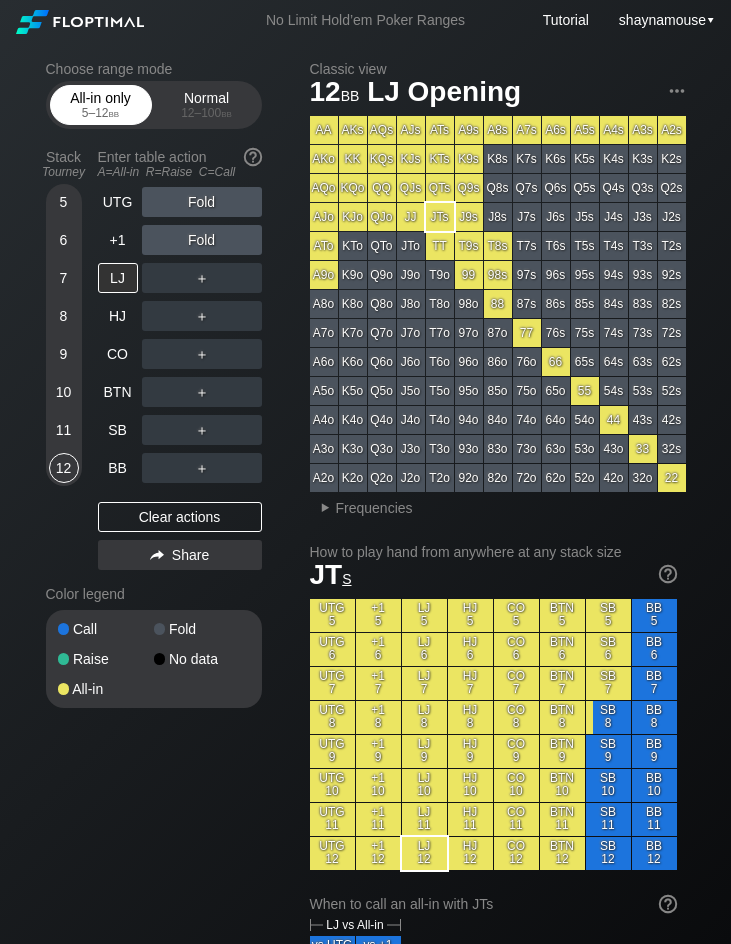 click on "5 – 12 bb" at bounding box center (101, 113) 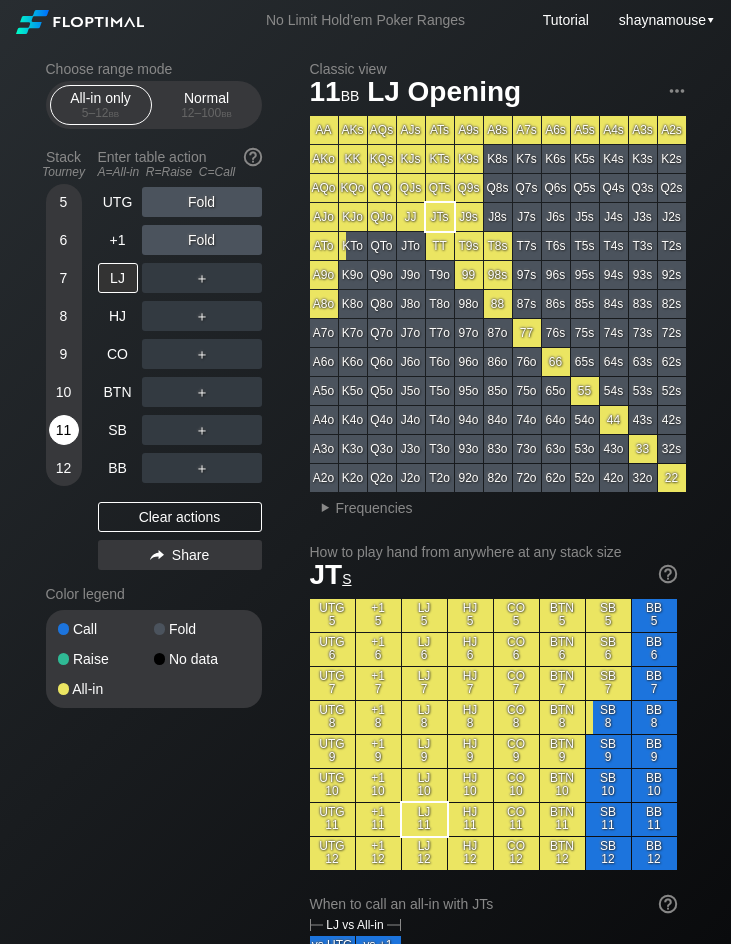 click on "11" at bounding box center [64, 430] 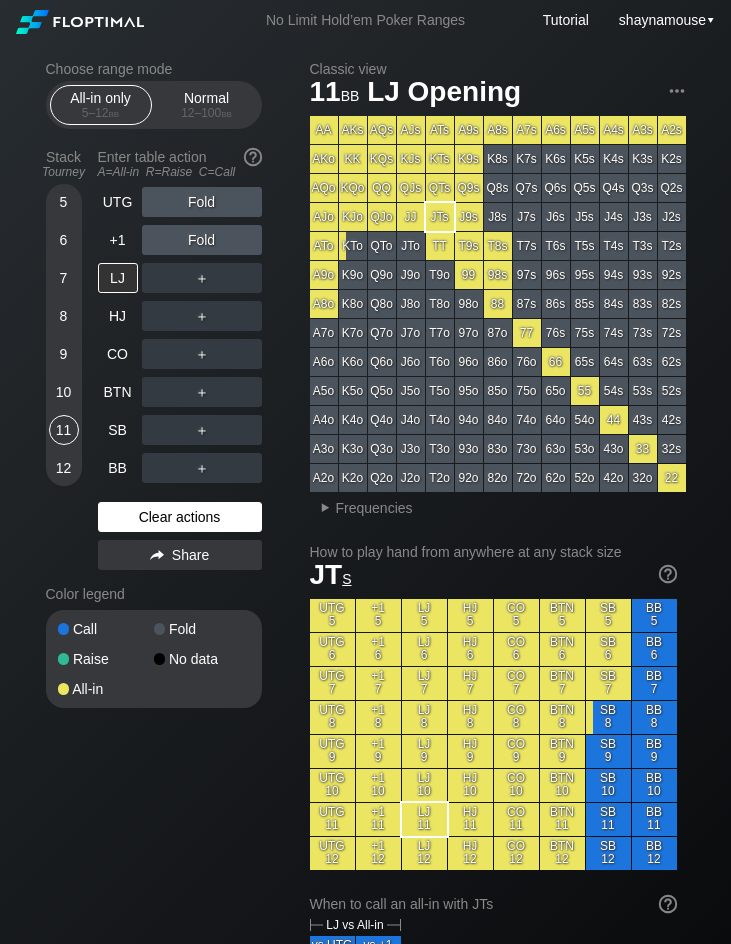click on "Clear actions" at bounding box center (180, 517) 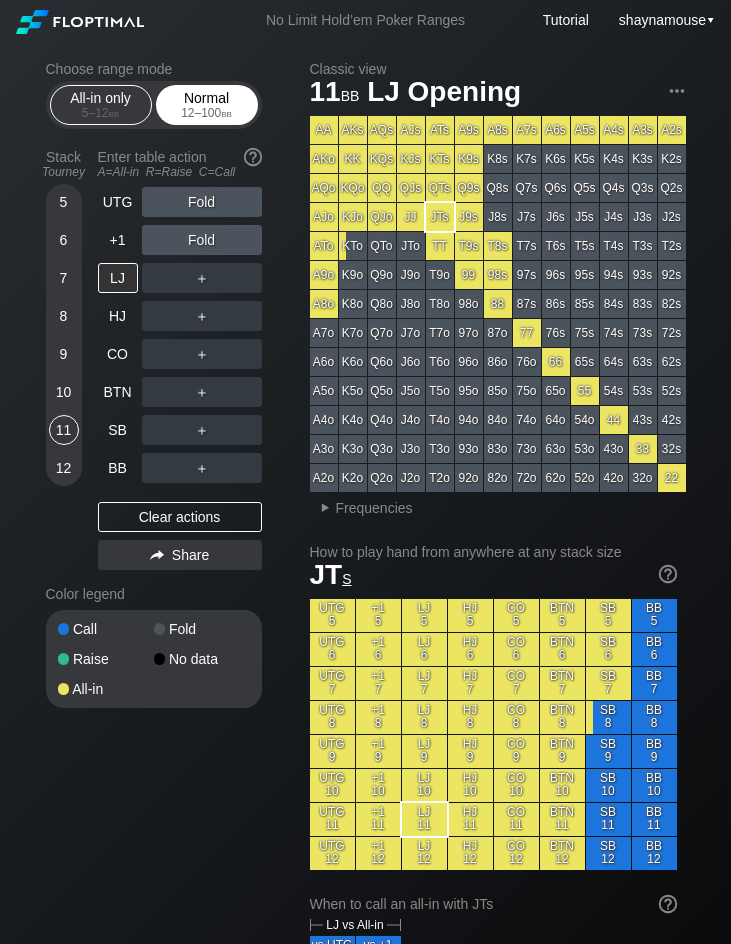 click on "Normal 12 – 100 bb" at bounding box center (207, 105) 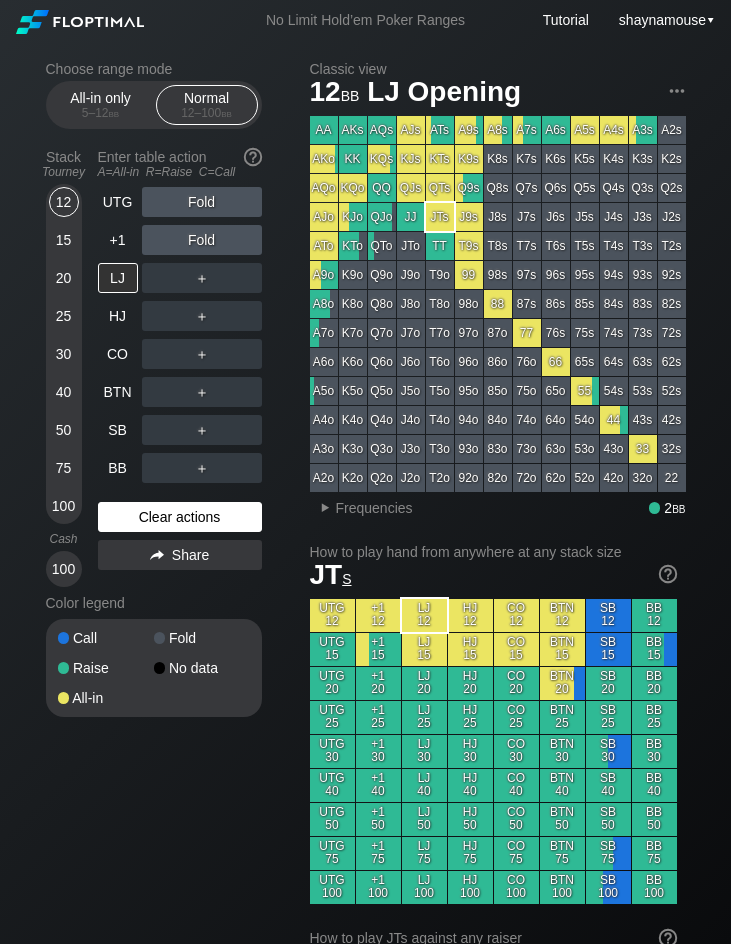 click on "Clear actions" at bounding box center (180, 517) 